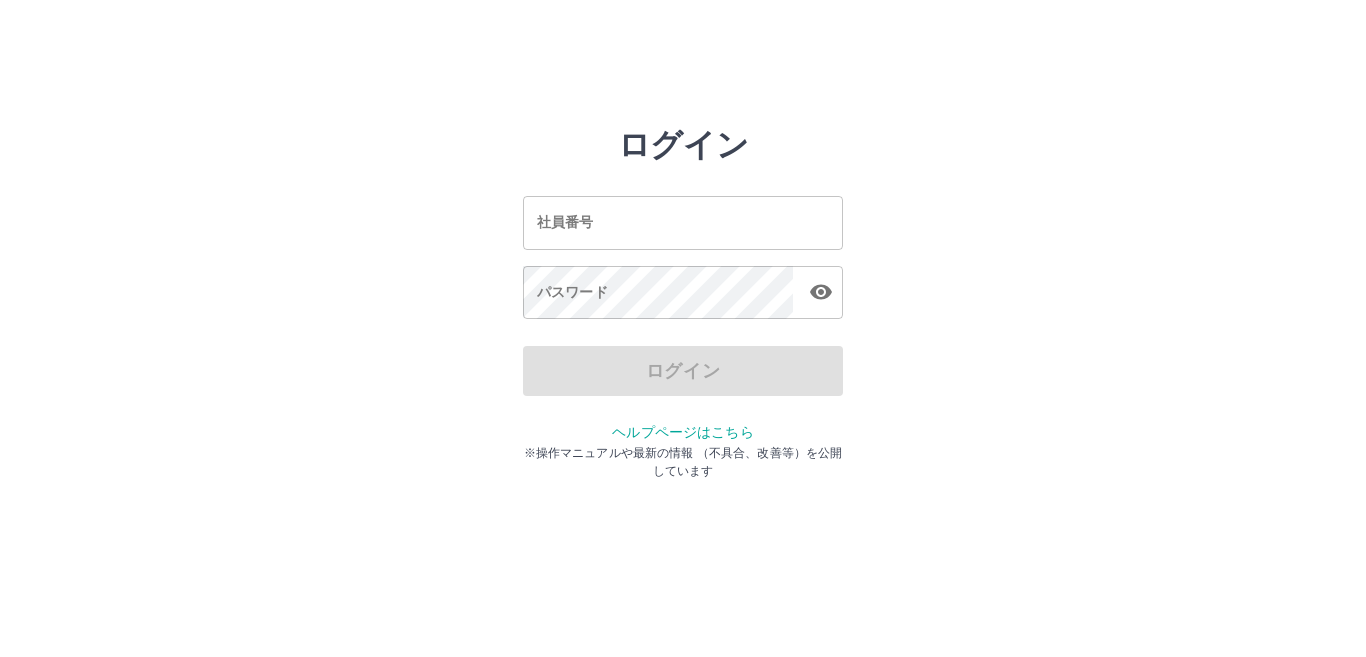 scroll, scrollTop: 0, scrollLeft: 0, axis: both 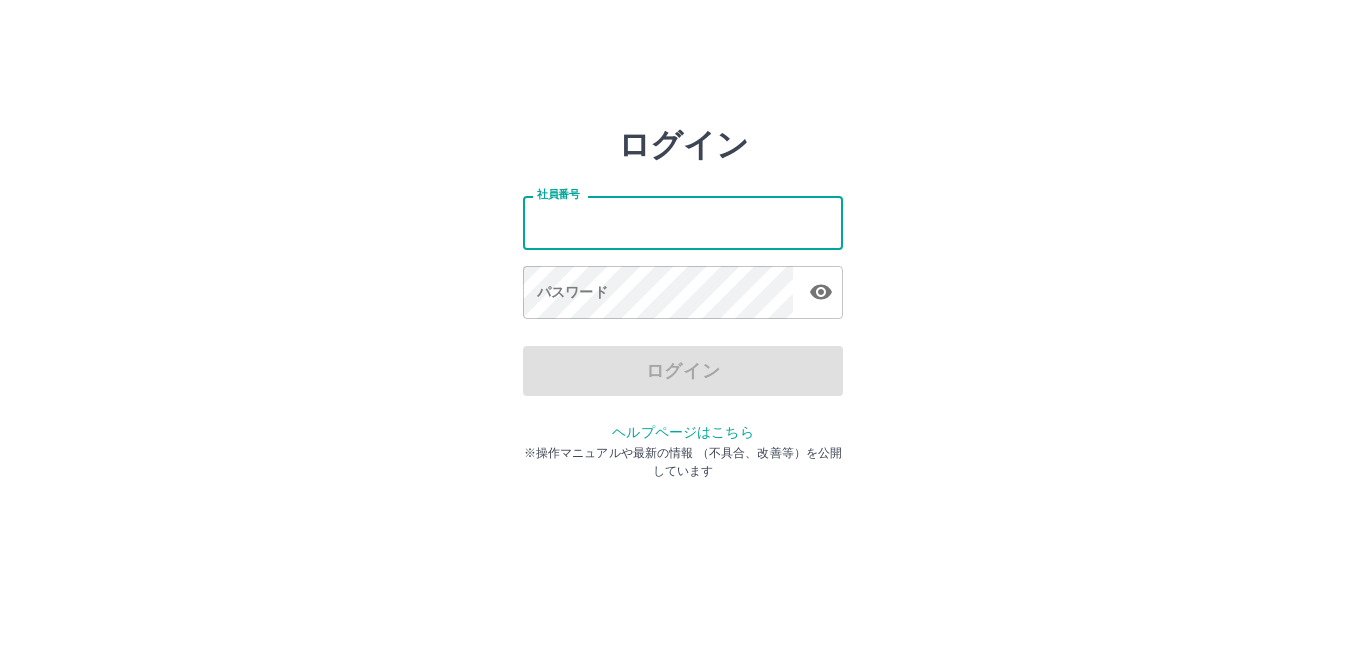type on "*******" 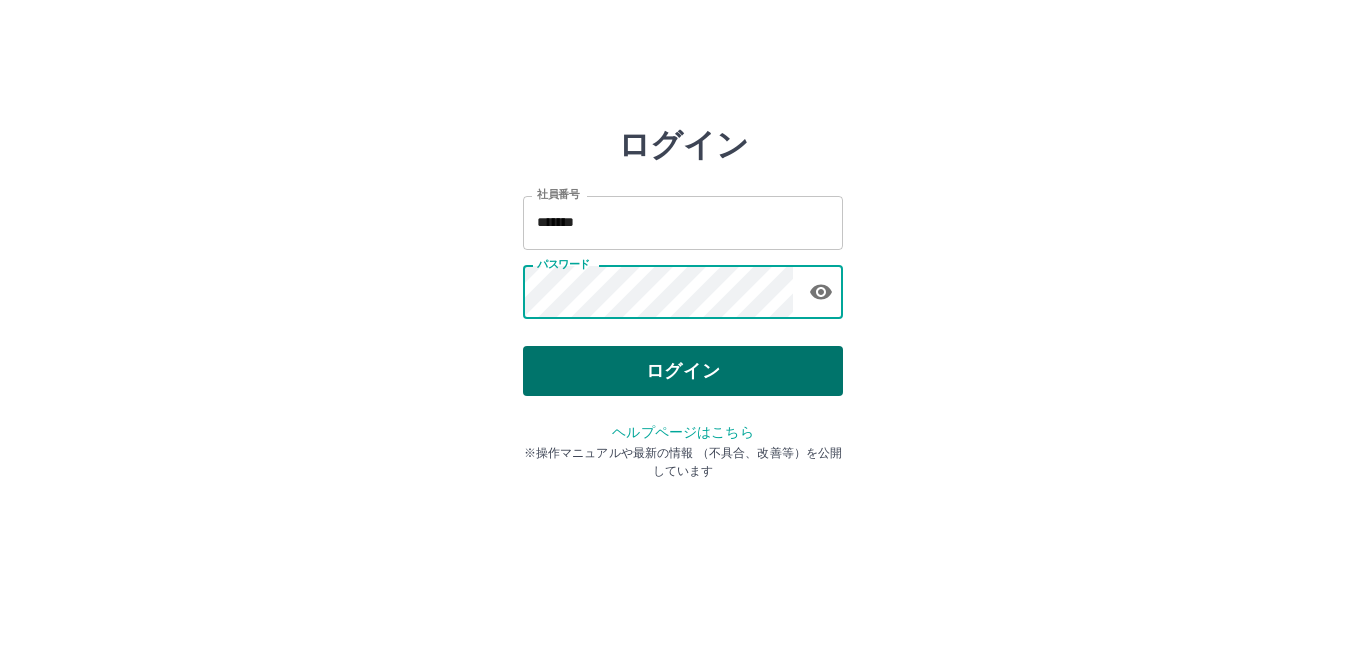 click on "ログイン" at bounding box center [683, 371] 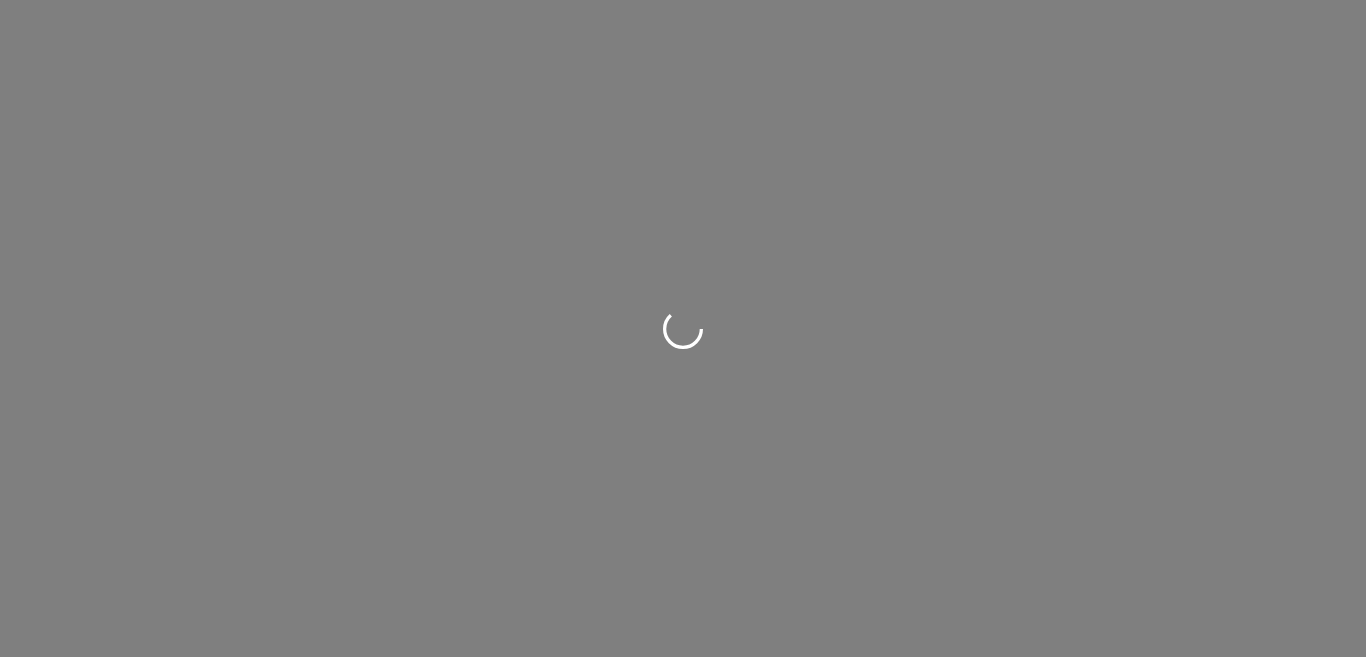scroll, scrollTop: 0, scrollLeft: 0, axis: both 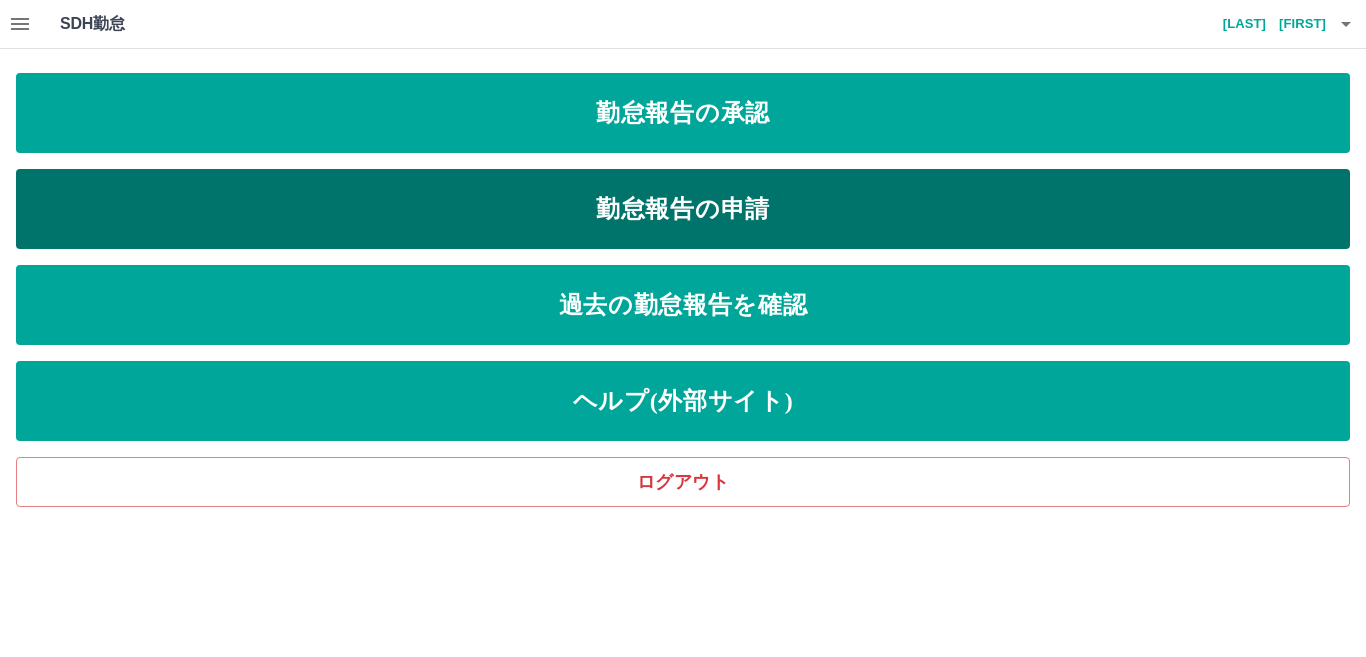 click on "勤怠報告の申請" at bounding box center (683, 209) 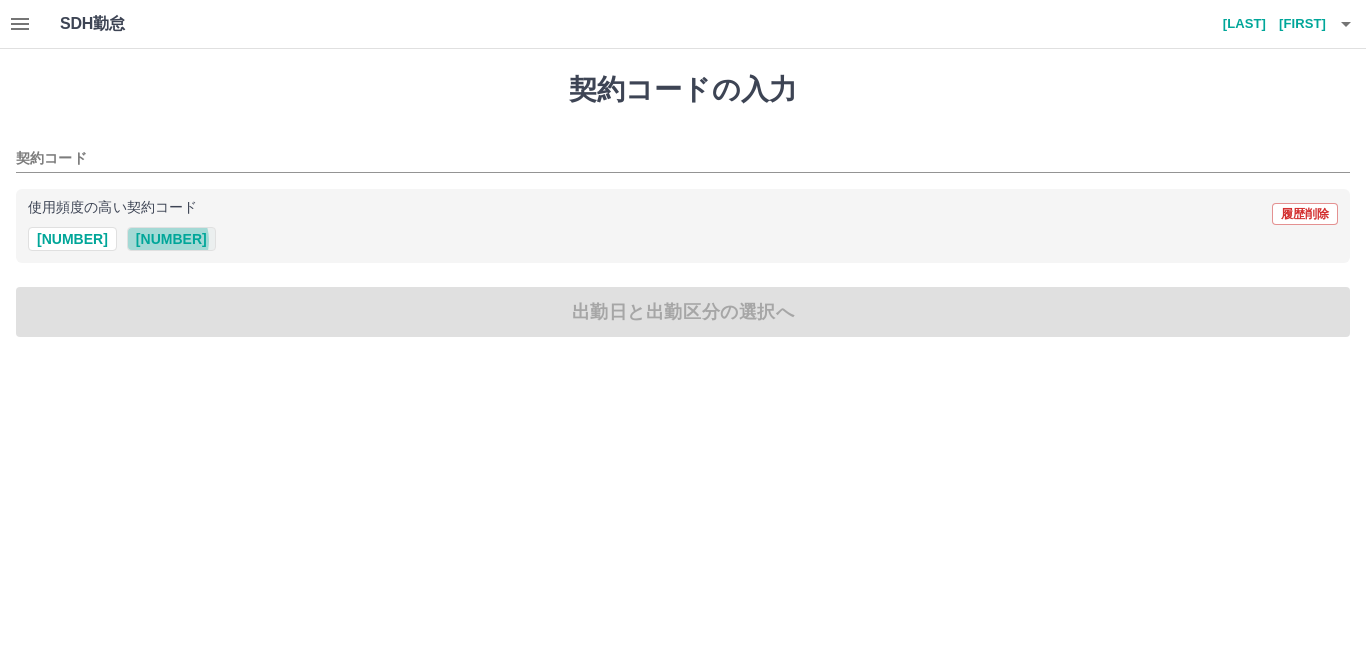 click on "[NUMBER]" at bounding box center [171, 239] 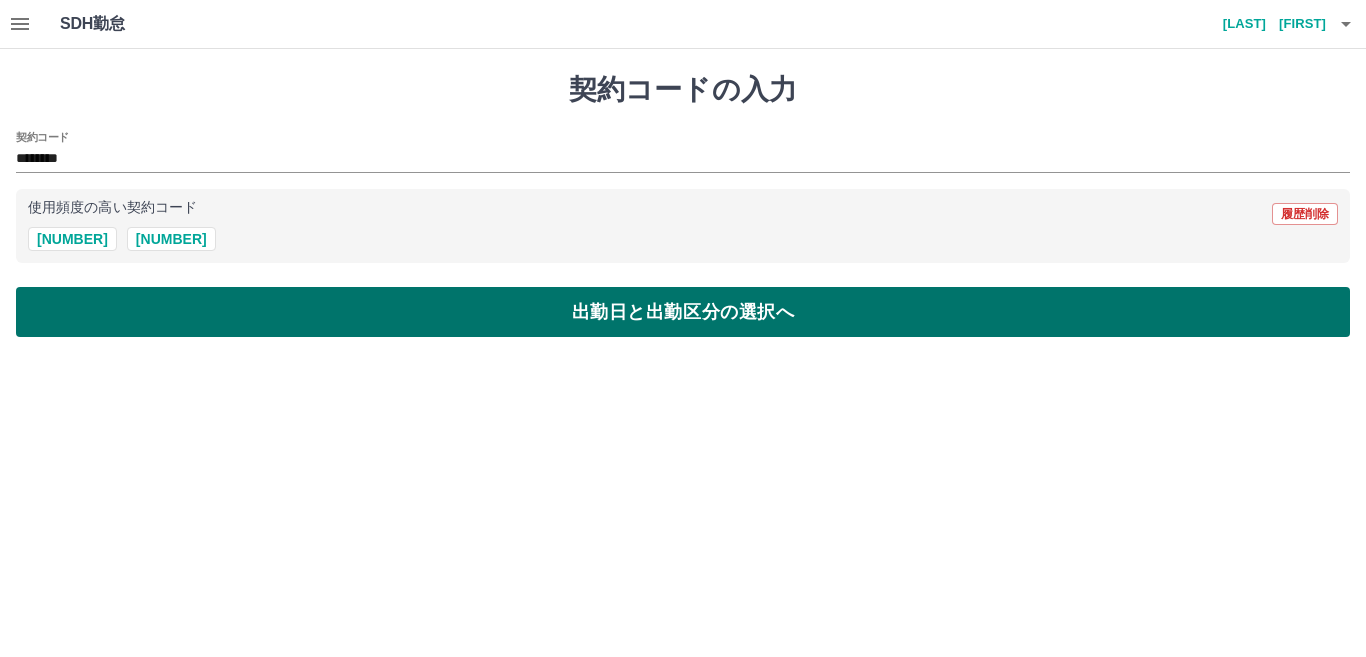 click on "出勤日と出勤区分の選択へ" at bounding box center [683, 312] 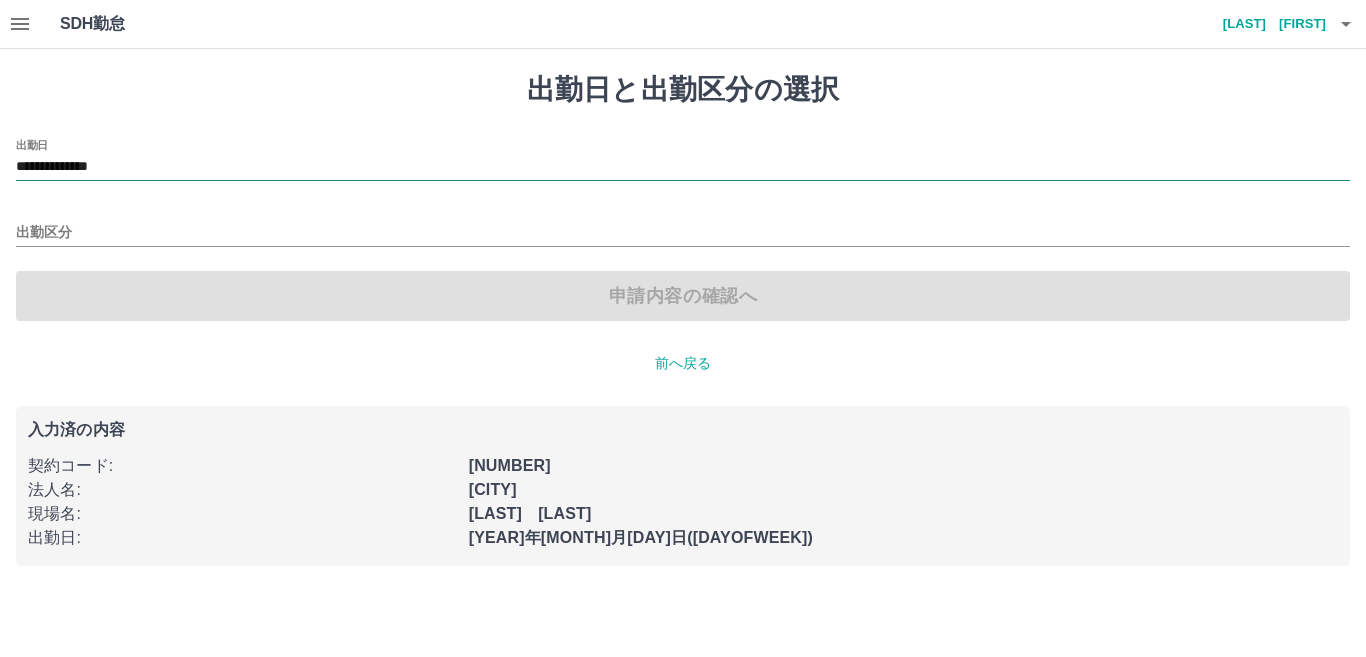 click on "**********" at bounding box center [683, 167] 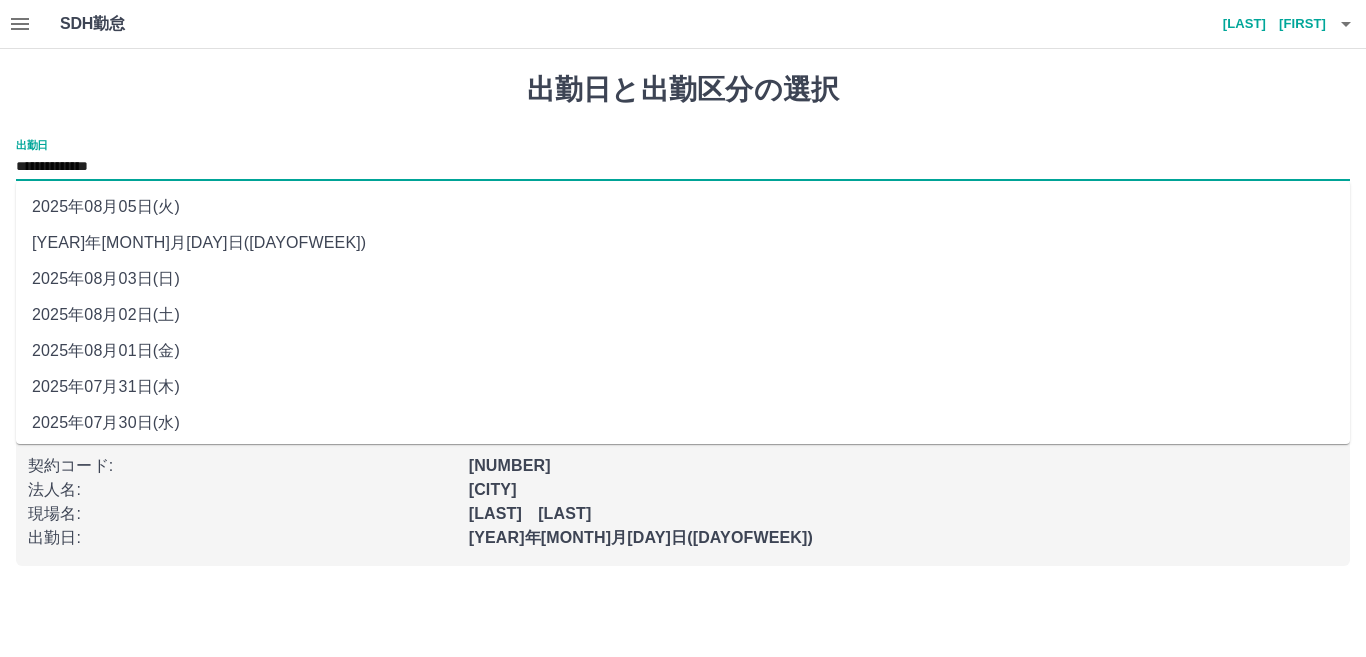 click on "2025年08月03日(日)" at bounding box center [683, 279] 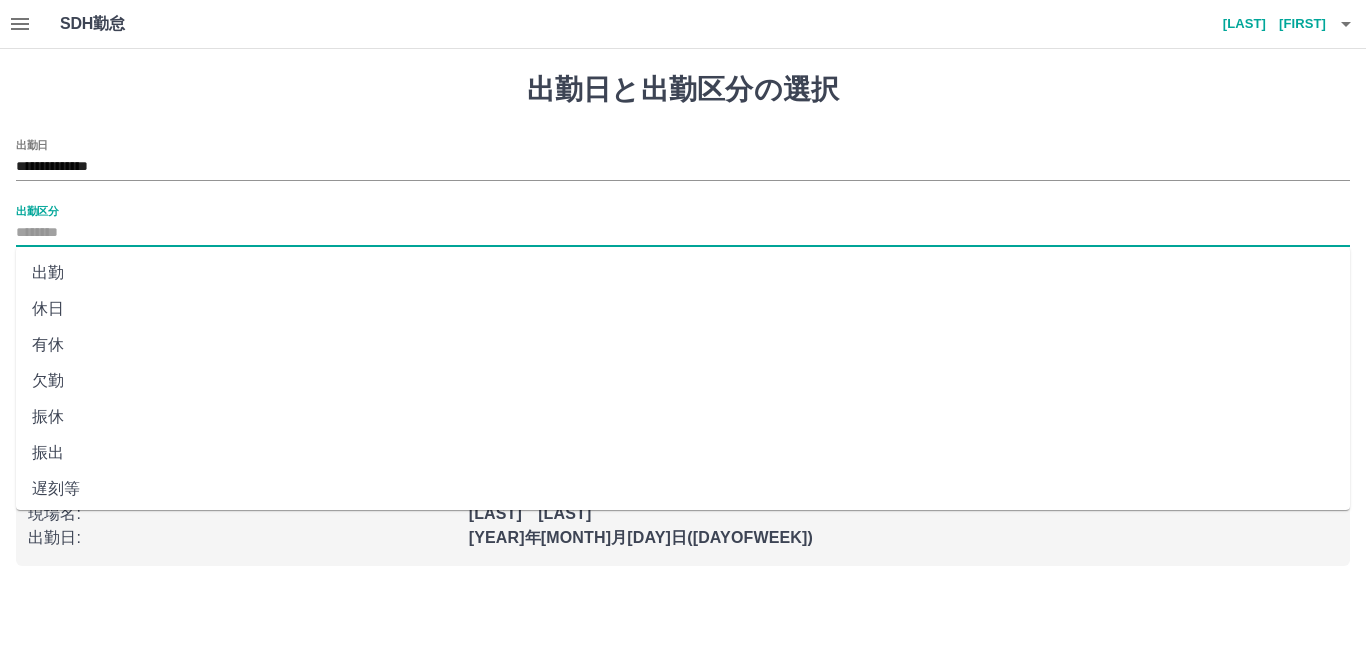 click on "出勤区分" at bounding box center [683, 233] 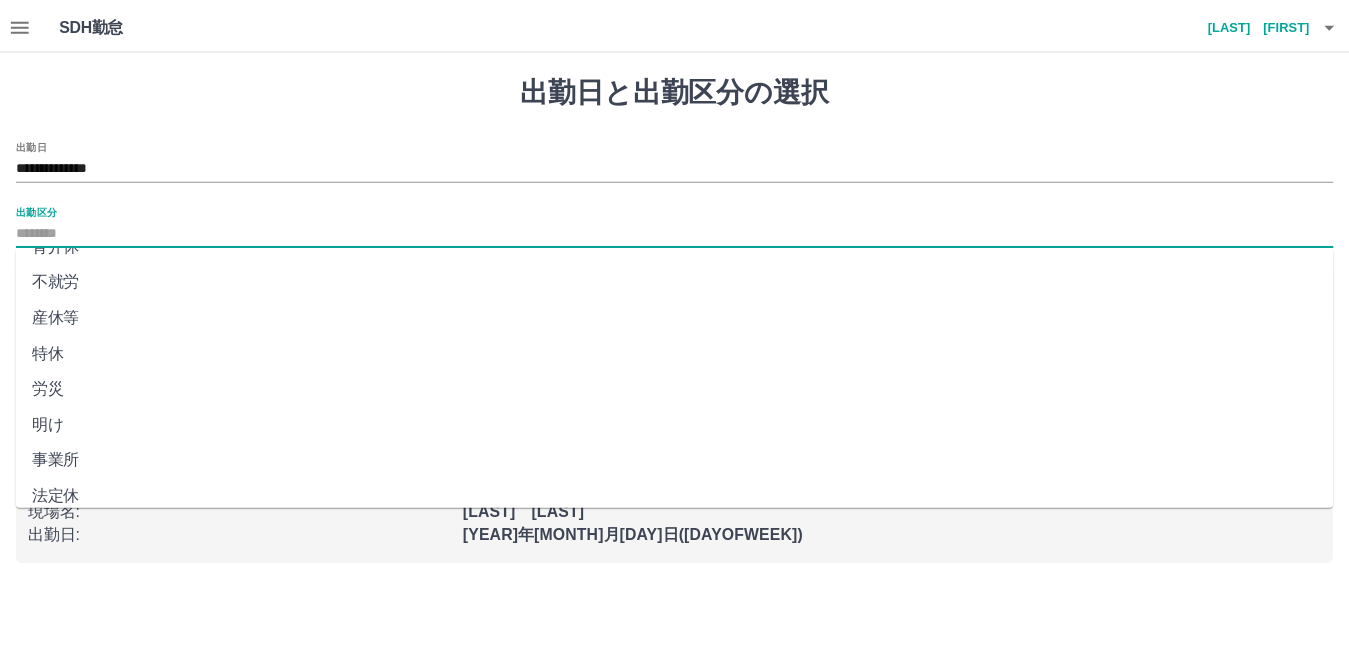 scroll, scrollTop: 400, scrollLeft: 0, axis: vertical 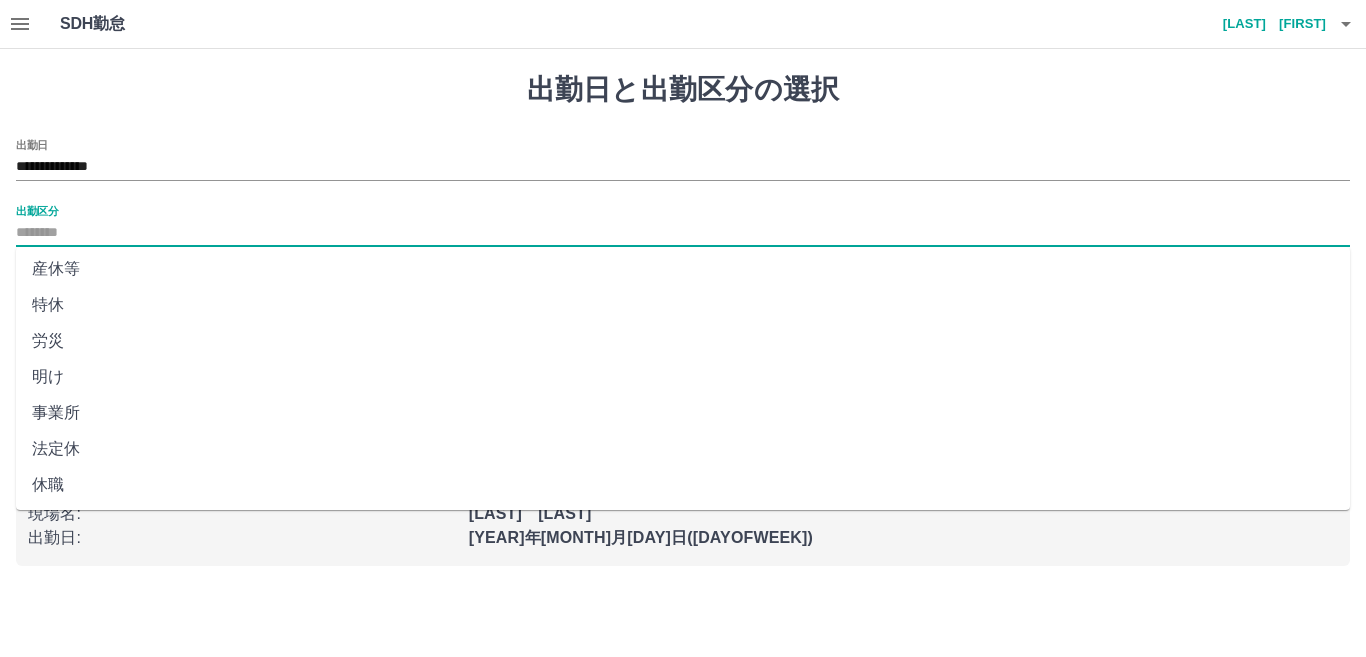 click on "法定休" at bounding box center (683, 449) 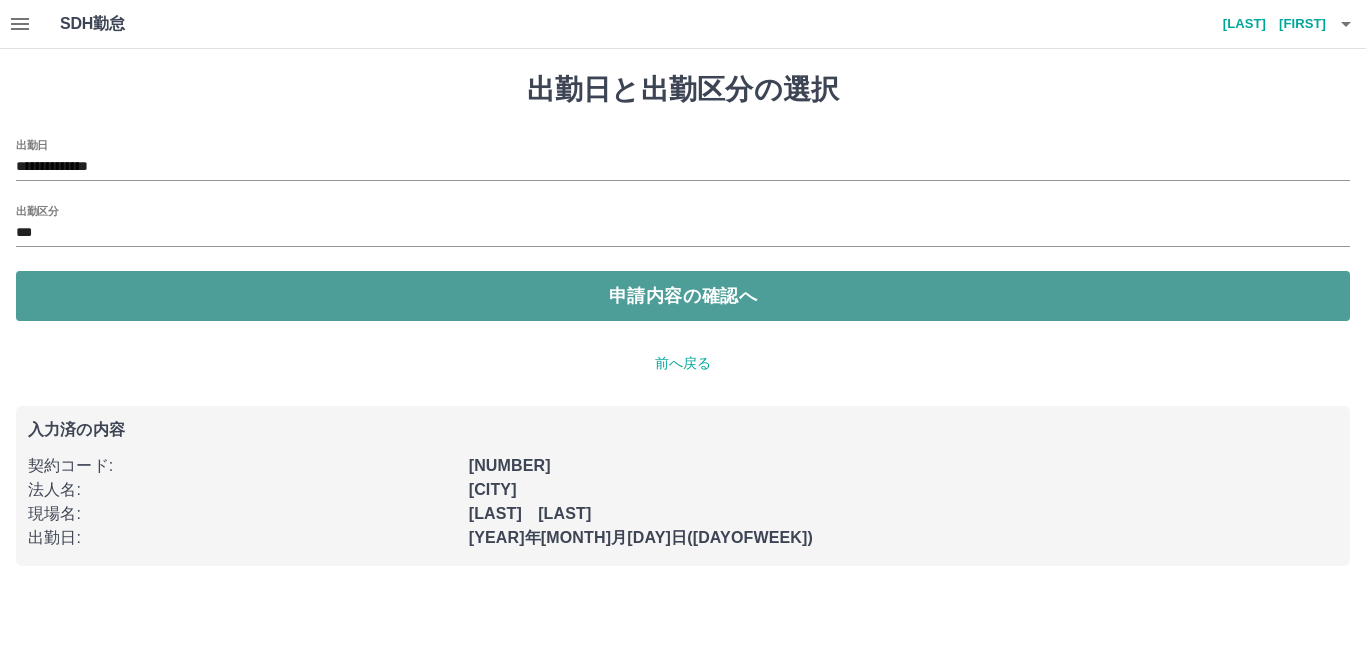 click on "申請内容の確認へ" at bounding box center (683, 296) 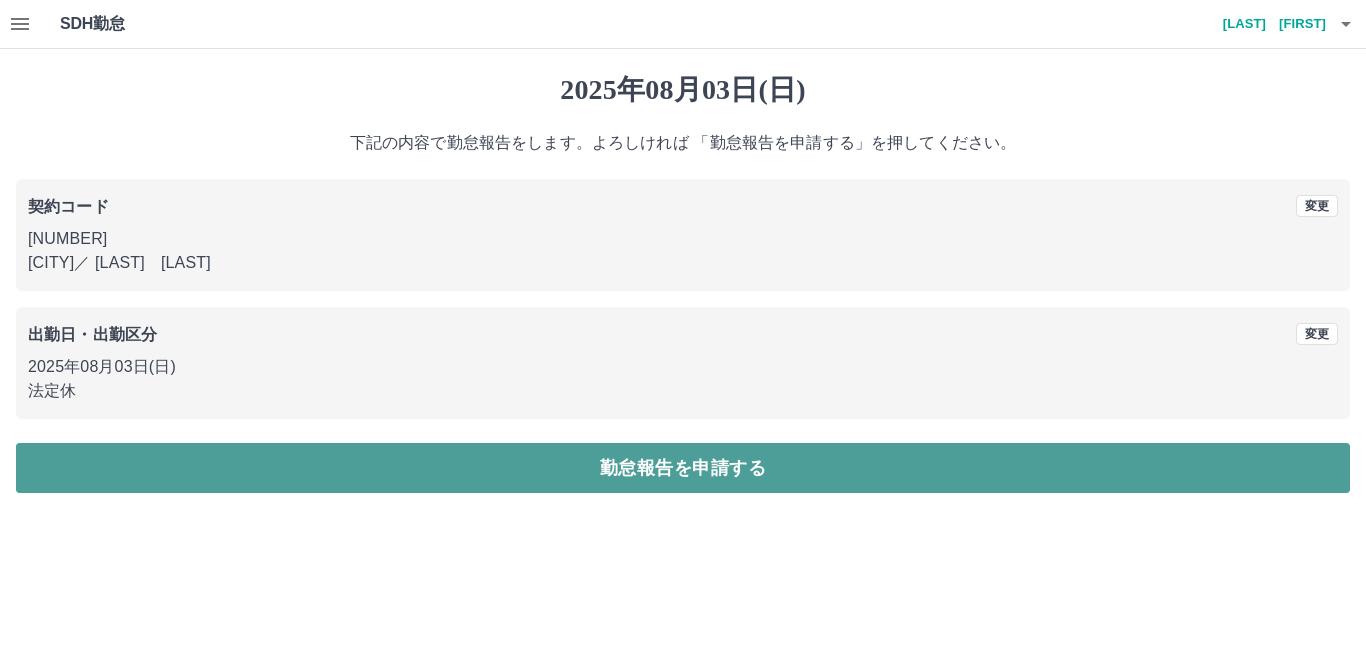 click on "勤怠報告を申請する" at bounding box center (683, 468) 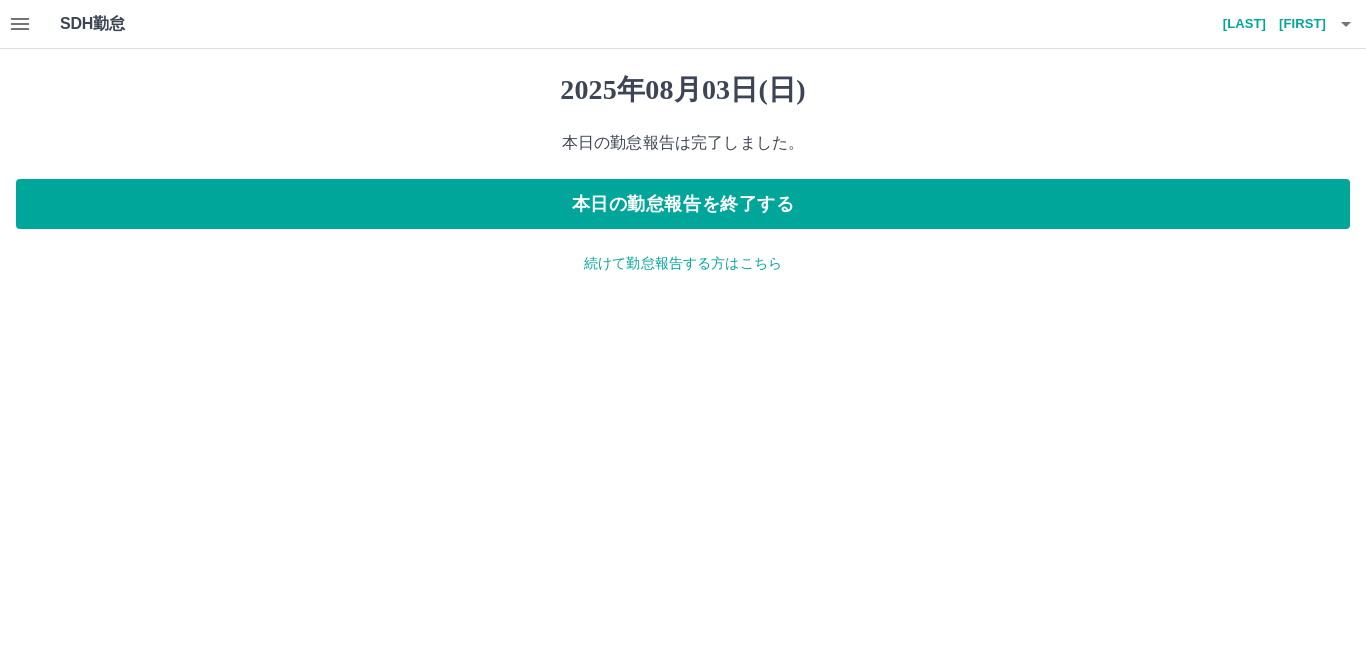 click on "続けて勤怠報告する方はこちら" at bounding box center [683, 263] 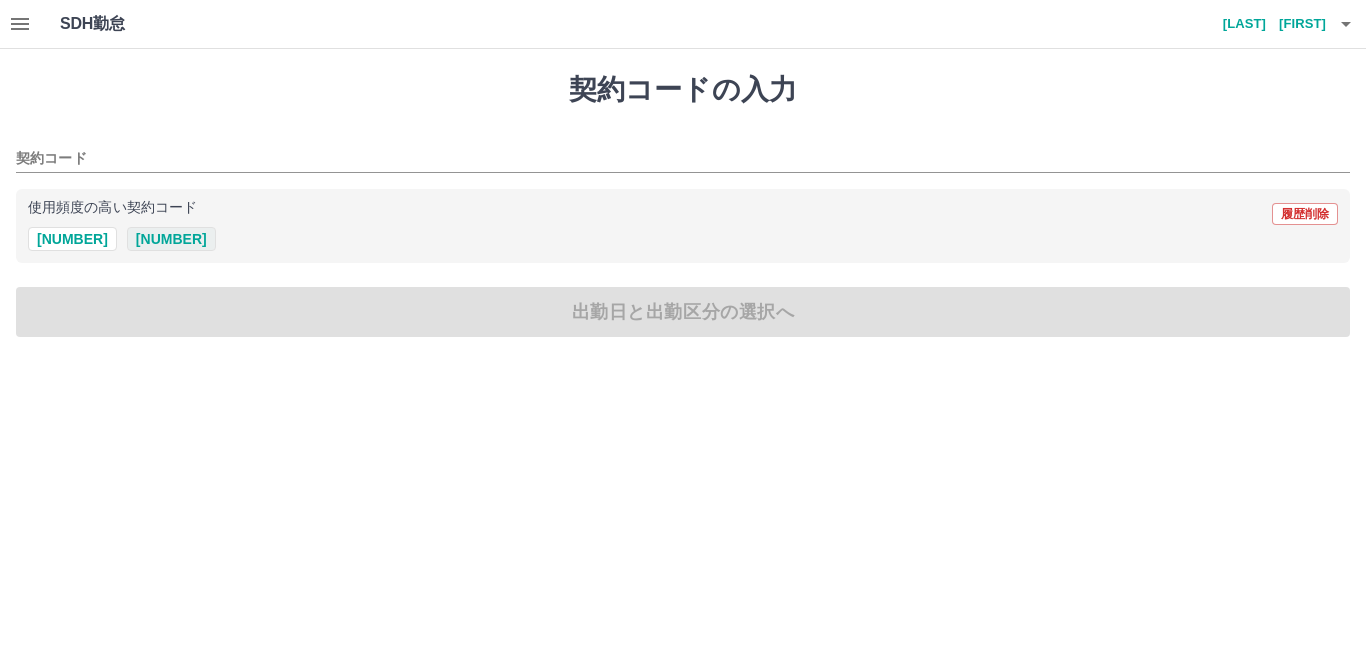 click on "[NUMBER]" at bounding box center [171, 239] 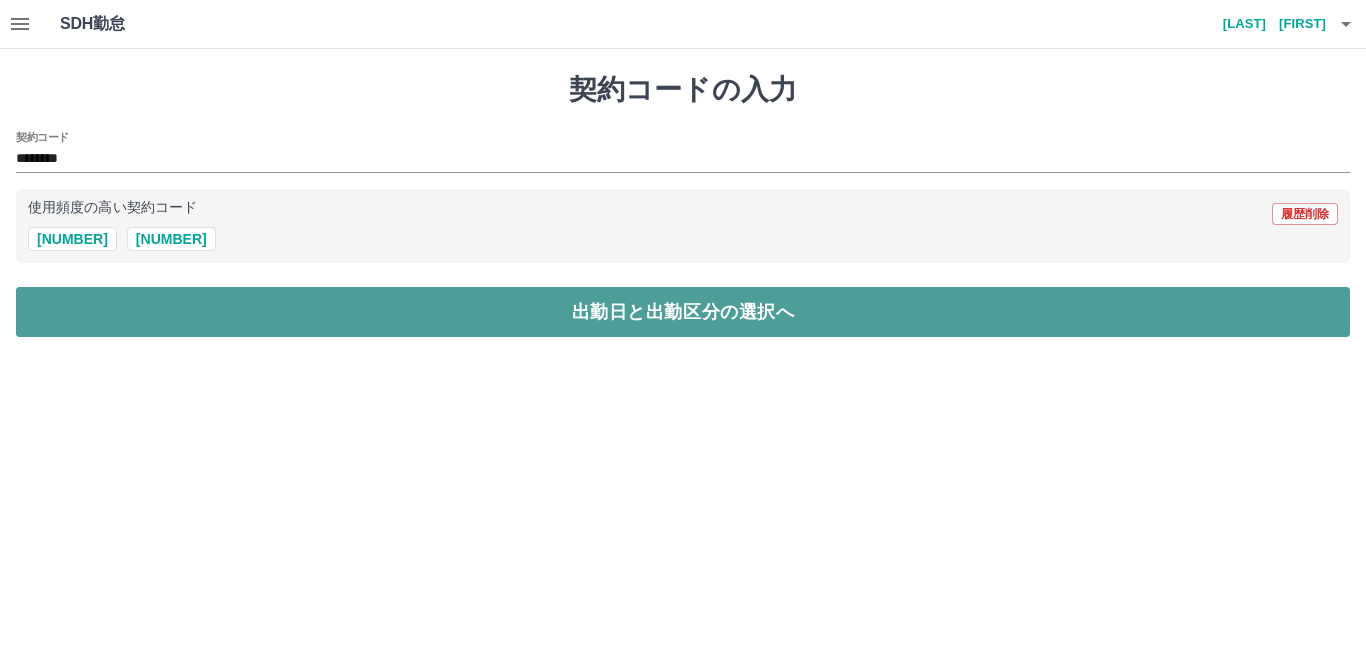 click on "出勤日と出勤区分の選択へ" at bounding box center [683, 312] 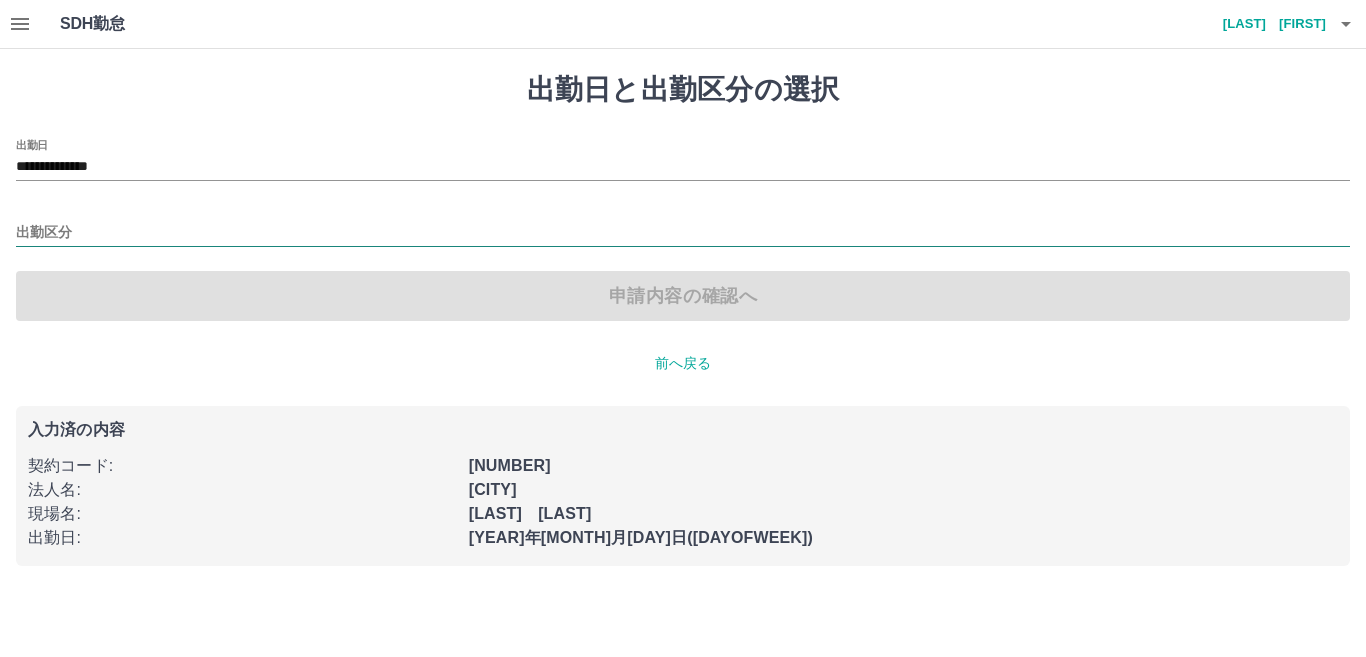 click on "出勤区分" at bounding box center (683, 233) 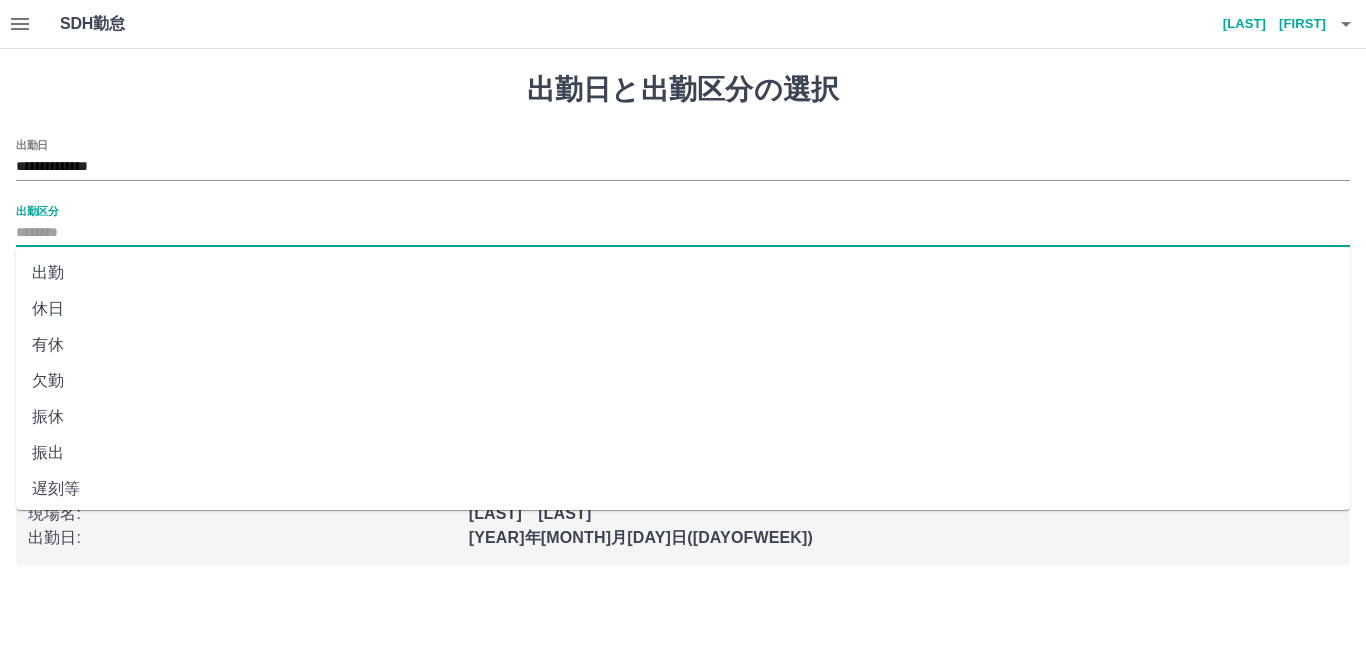 click on "出勤" at bounding box center (683, 273) 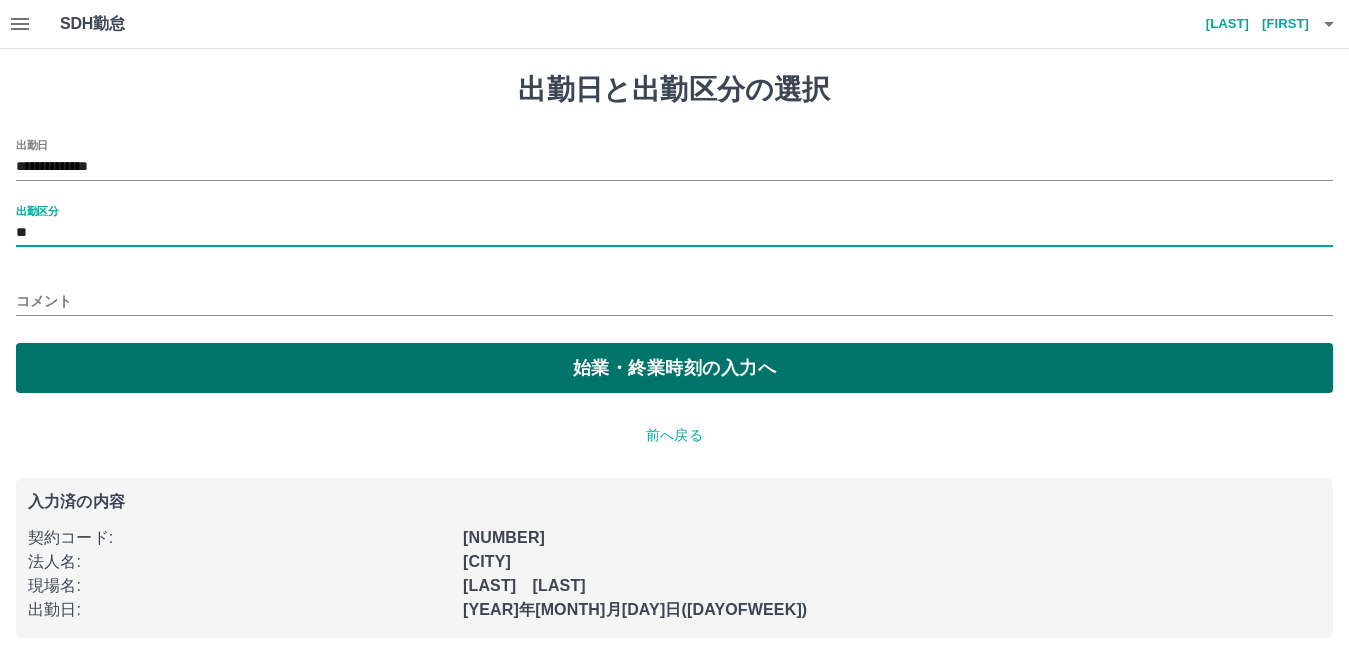 click on "始業・終業時刻の入力へ" at bounding box center [674, 368] 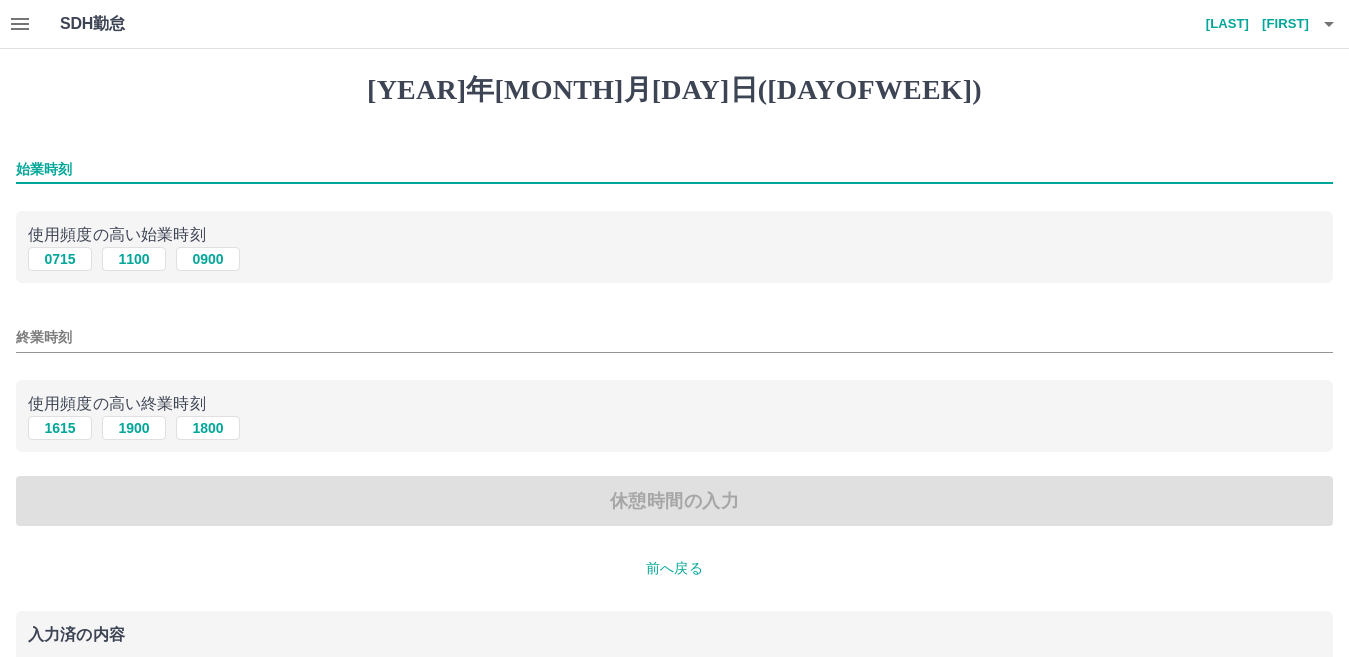click on "始業時刻" at bounding box center [674, 169] 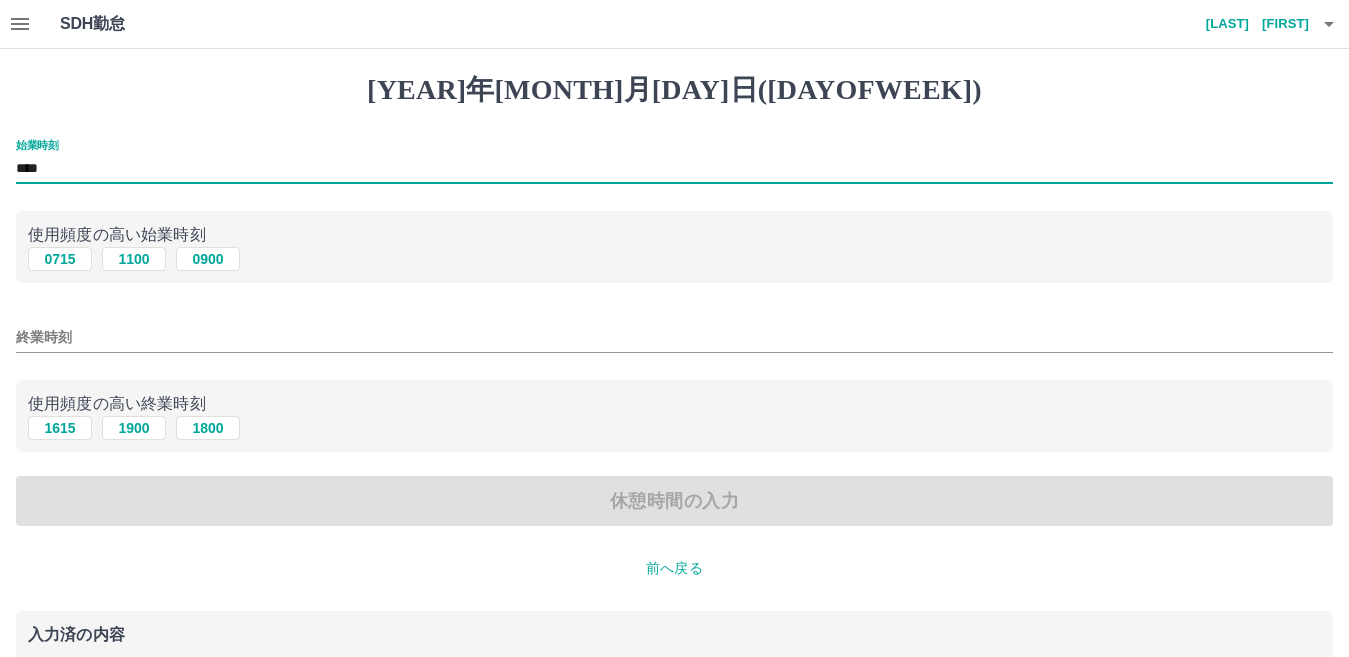 click on "終業時刻" at bounding box center [674, 337] 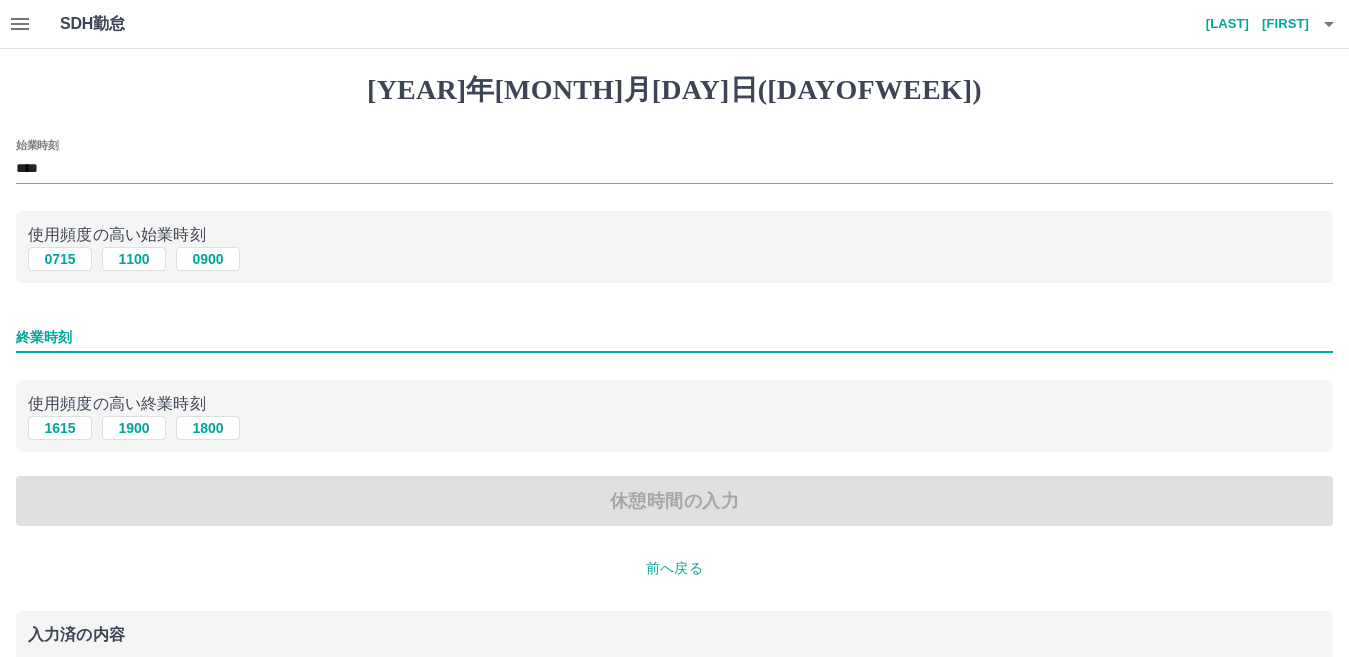 type on "****" 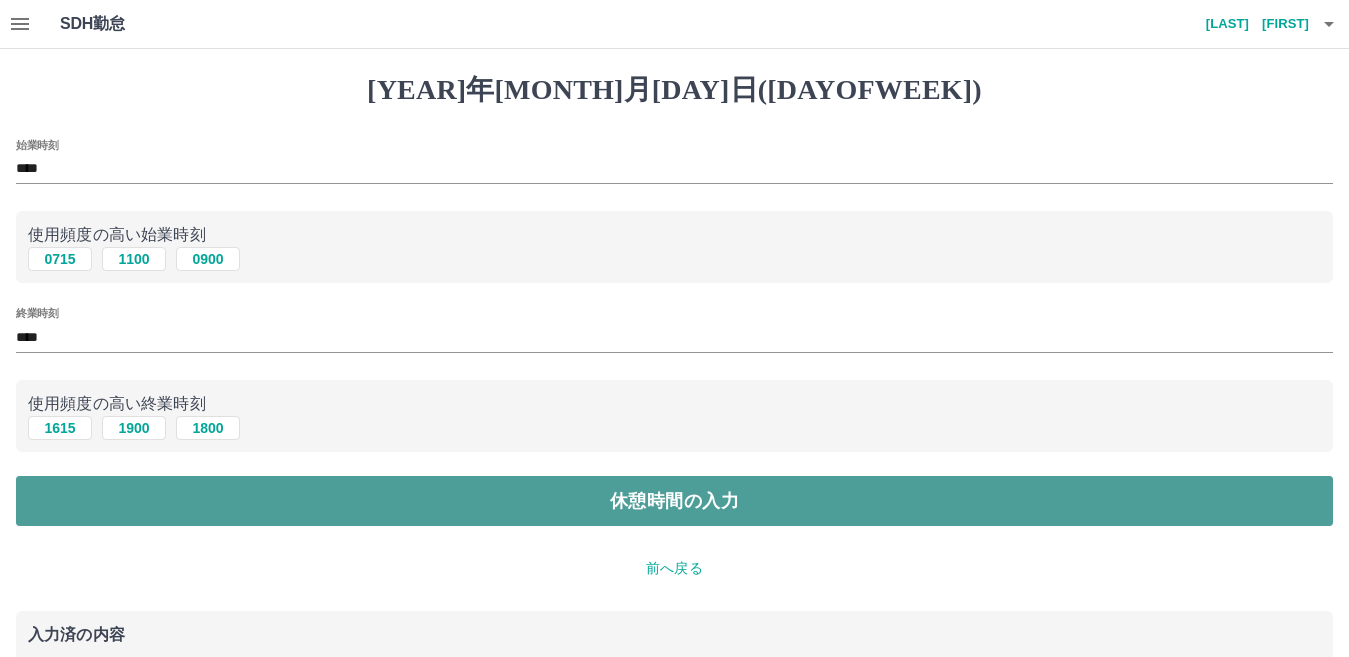 click on "休憩時間の入力" at bounding box center [674, 501] 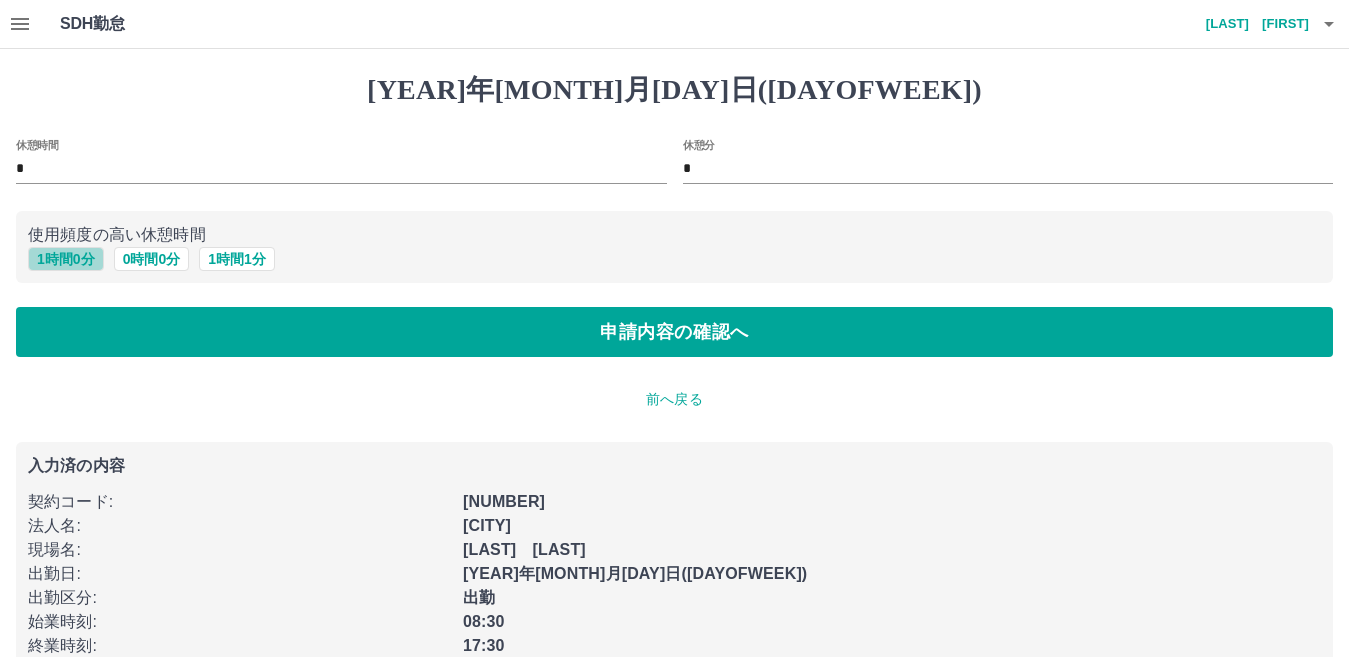 click on "1 時間 0 分" at bounding box center (66, 259) 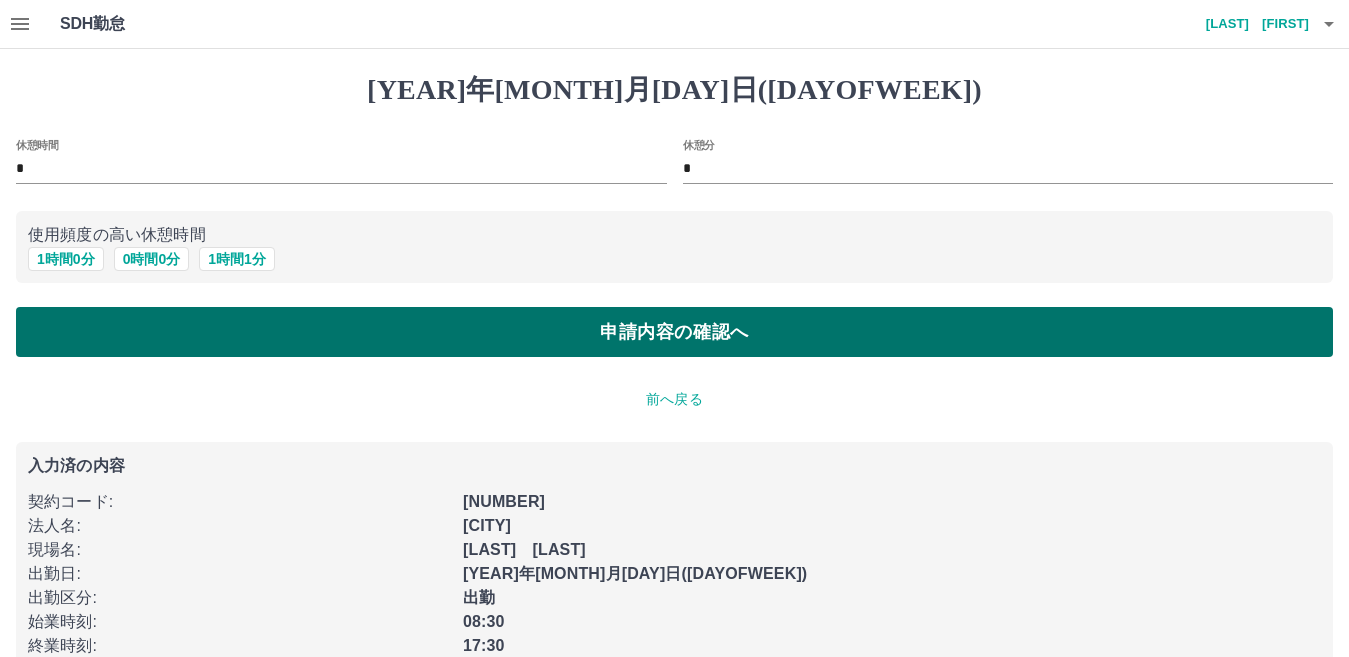 click on "申請内容の確認へ" at bounding box center (674, 332) 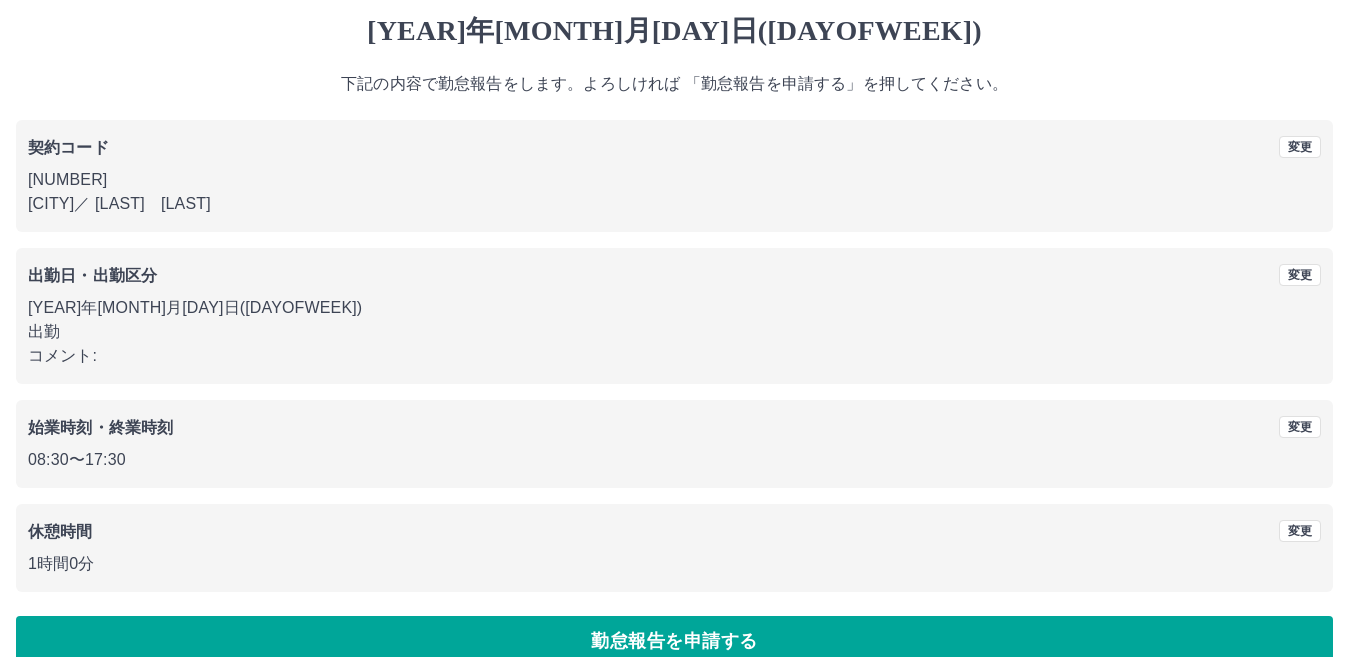 scroll, scrollTop: 92, scrollLeft: 0, axis: vertical 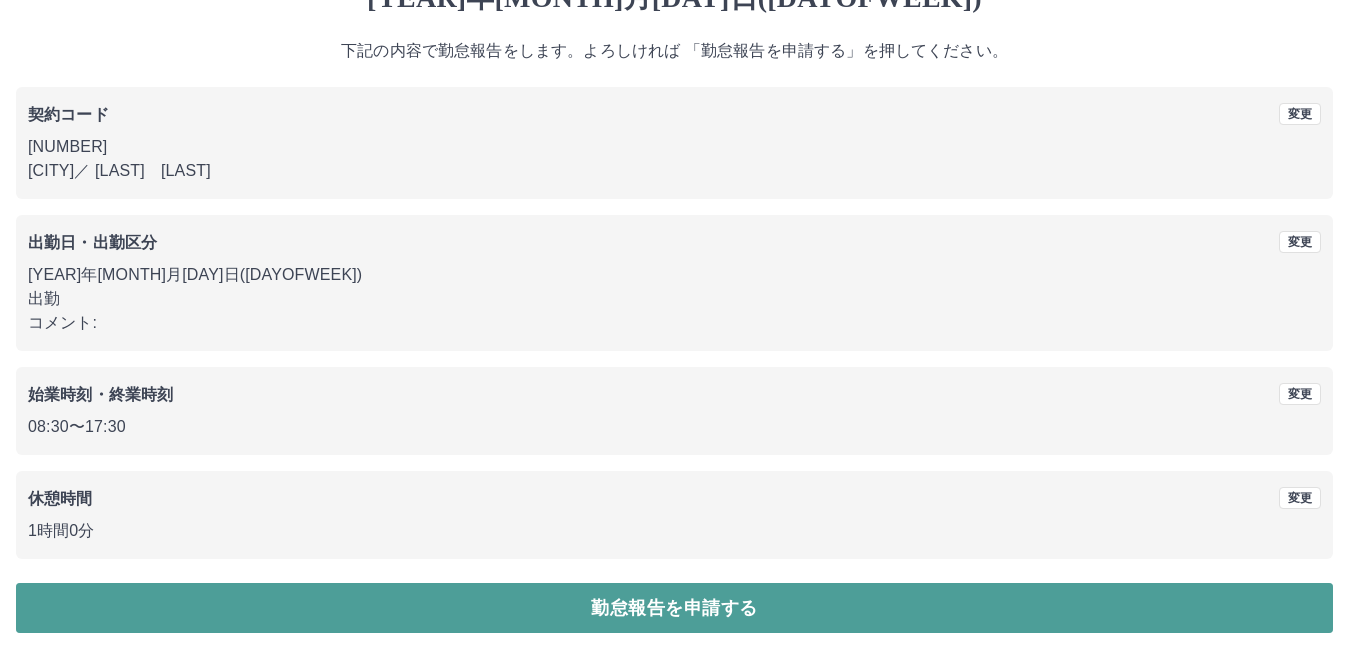 click on "勤怠報告を申請する" at bounding box center (674, 608) 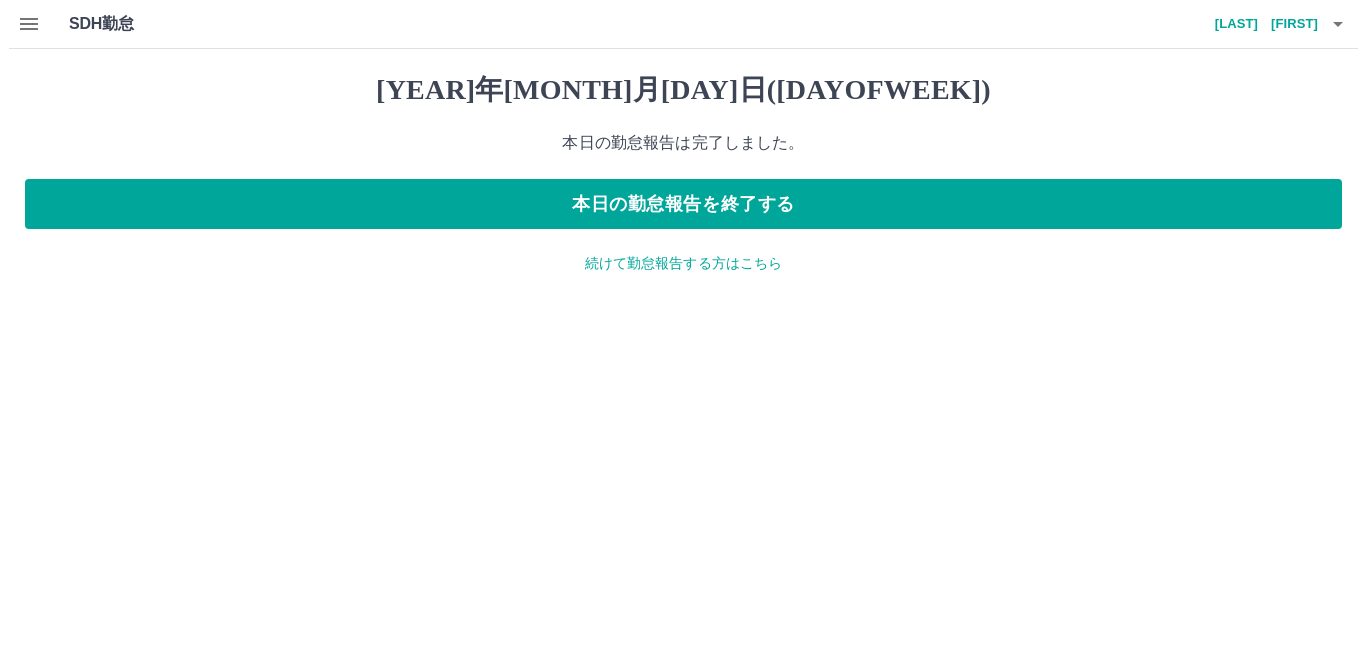 scroll, scrollTop: 0, scrollLeft: 0, axis: both 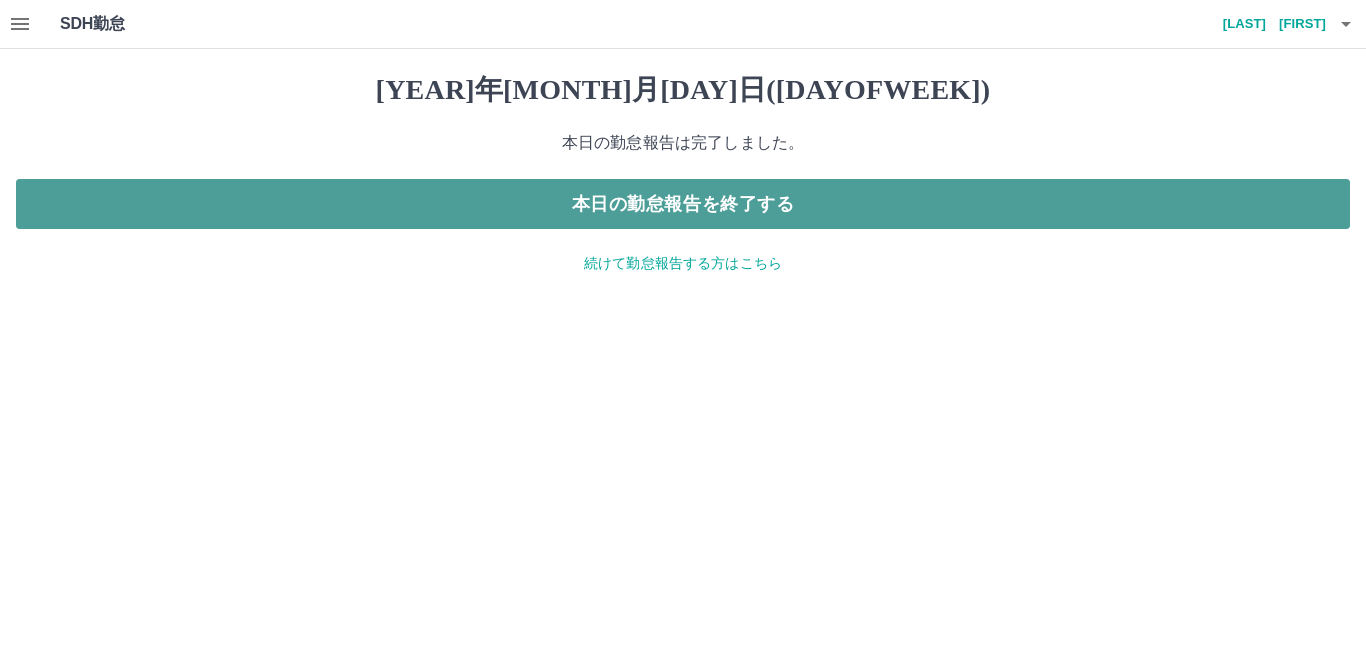click on "本日の勤怠報告を終了する" at bounding box center [683, 204] 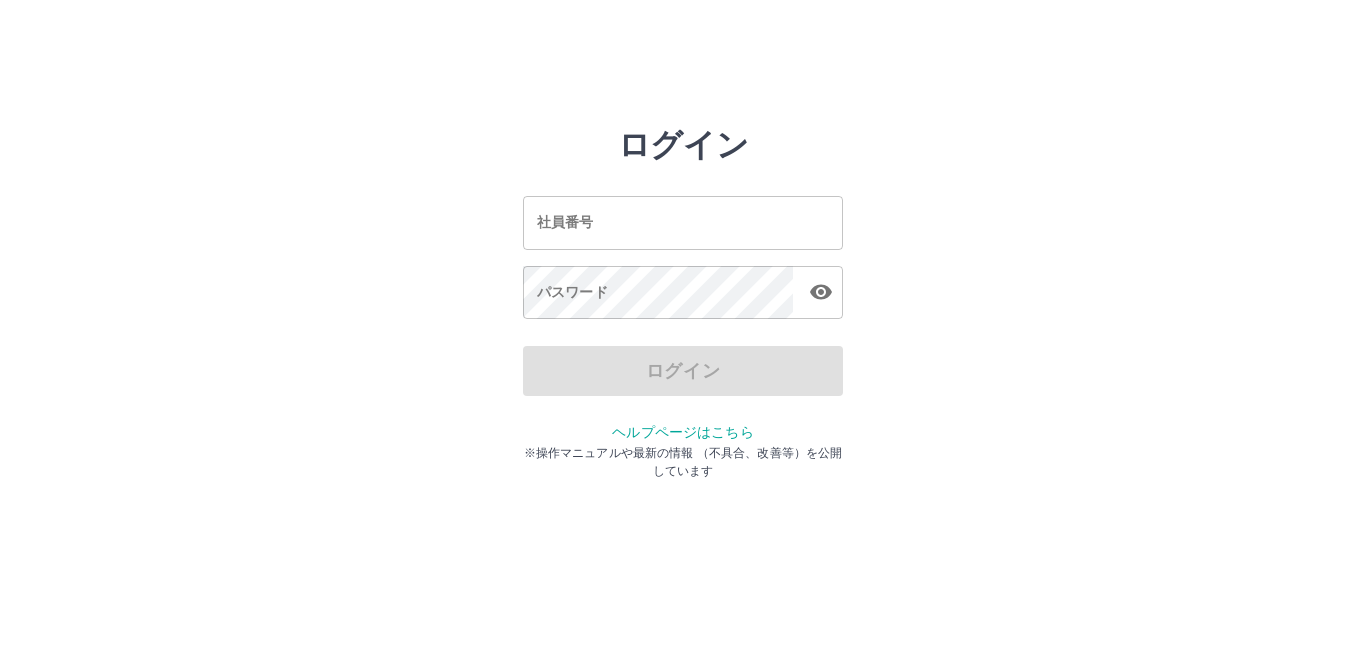 scroll, scrollTop: 0, scrollLeft: 0, axis: both 